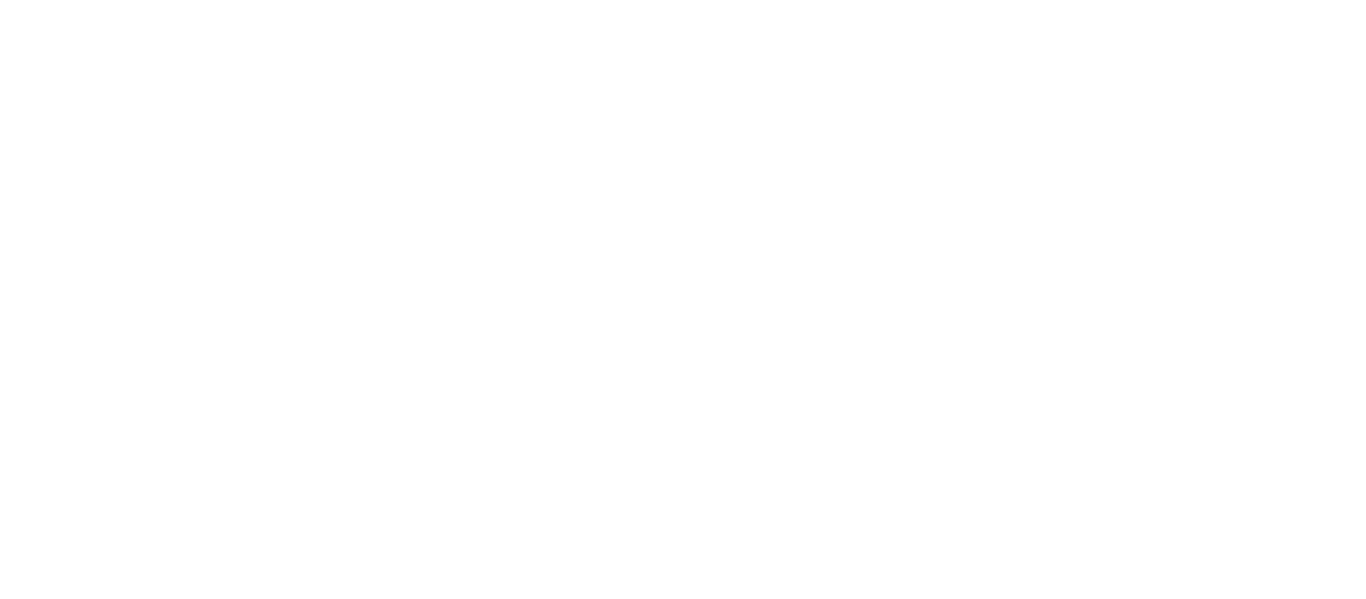 scroll, scrollTop: 0, scrollLeft: 0, axis: both 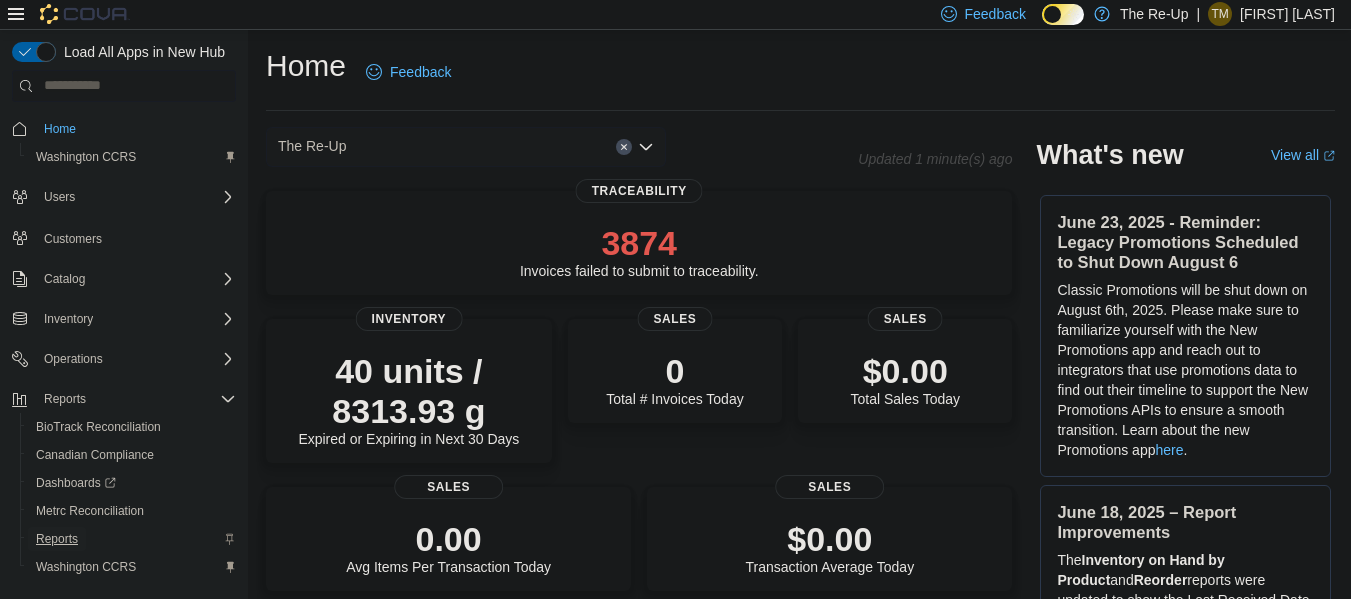 click on "Reports" at bounding box center [57, 539] 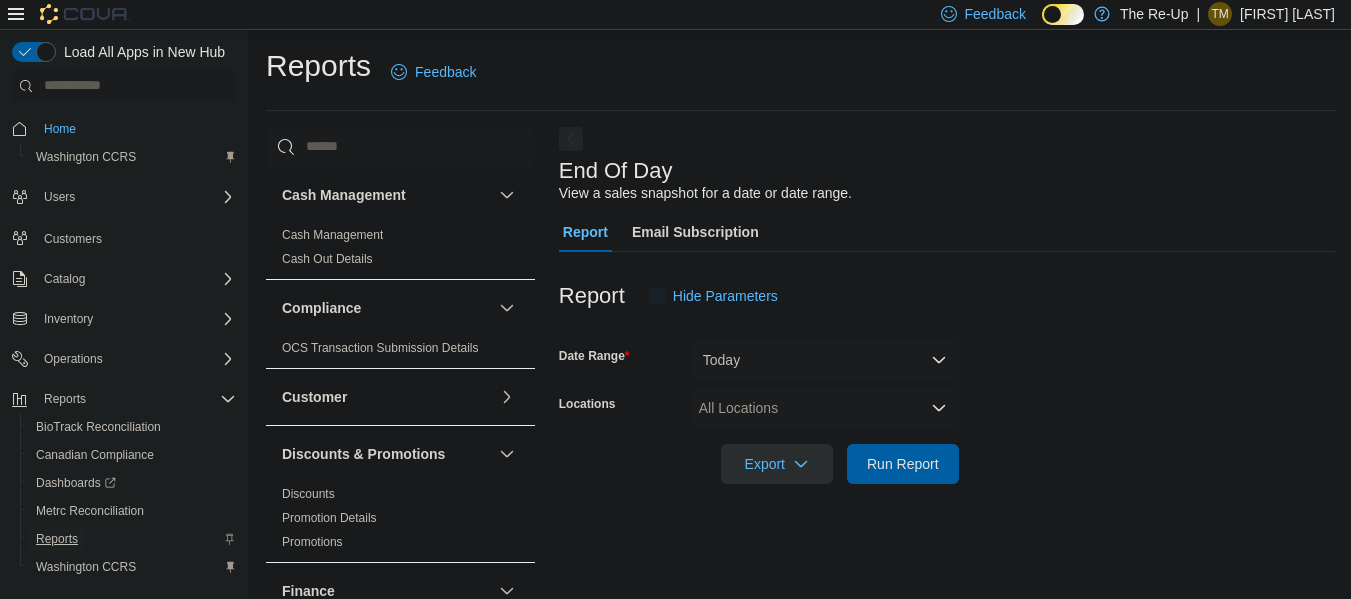 scroll, scrollTop: 33, scrollLeft: 0, axis: vertical 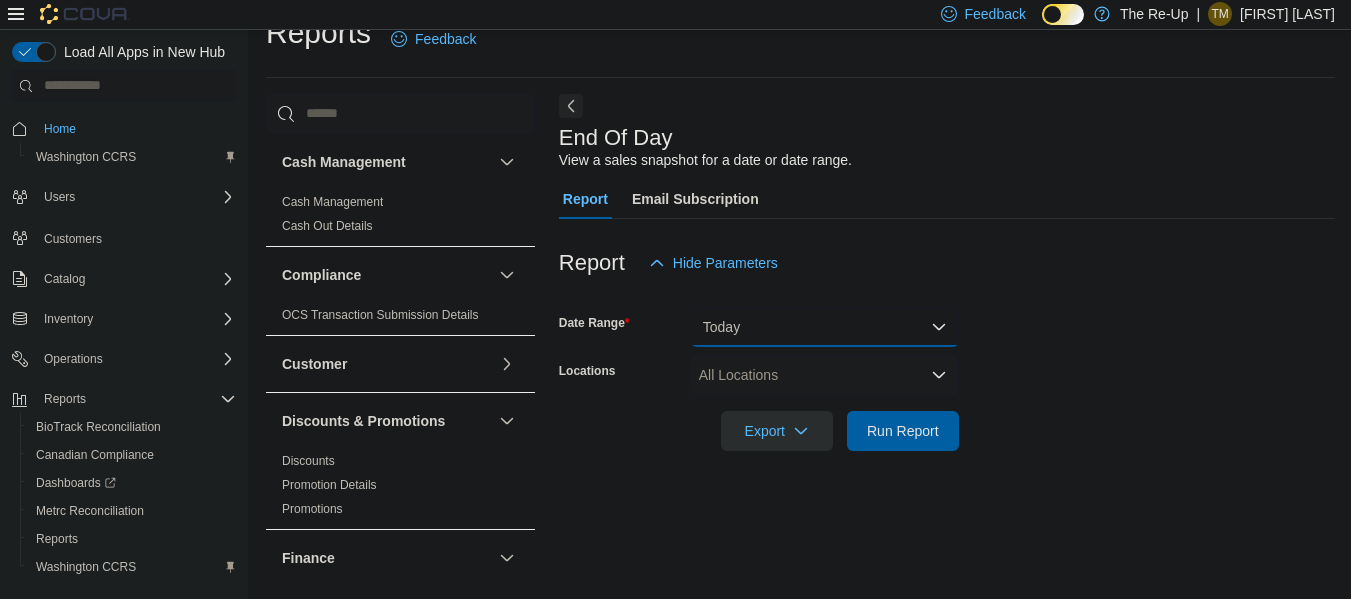 click on "Today" at bounding box center (825, 327) 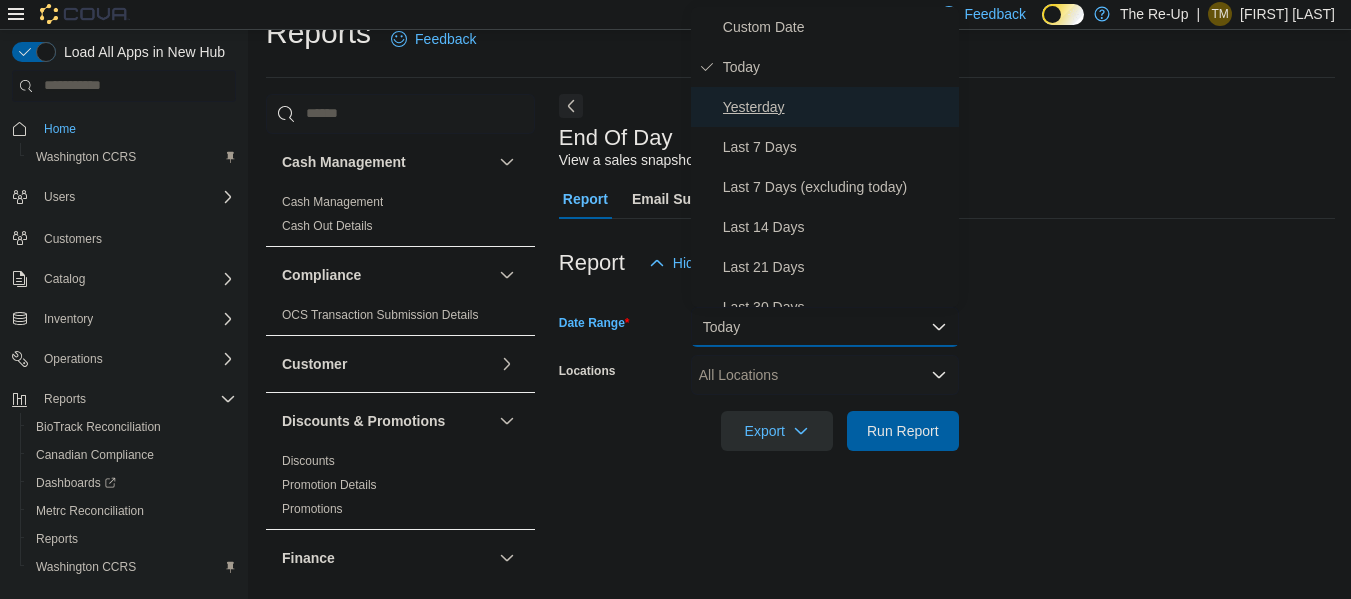 click on "Yesterday" at bounding box center (837, 107) 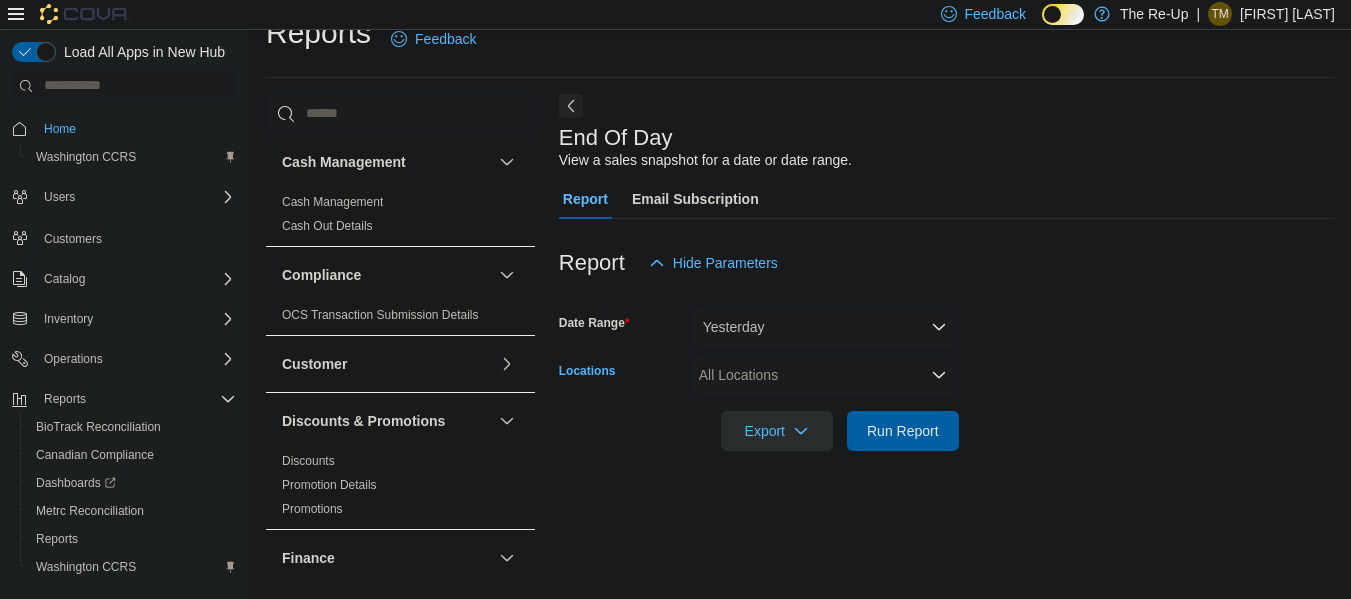 click on "All Locations" at bounding box center [825, 375] 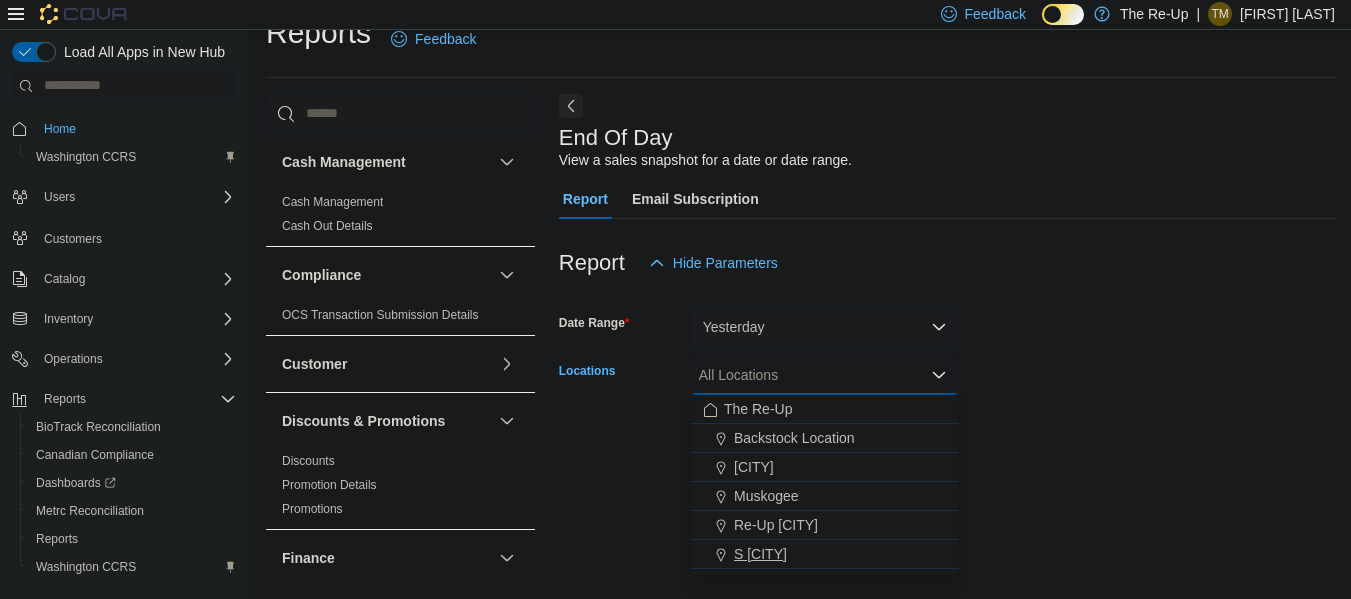 click on "S [CITY]" at bounding box center (760, 554) 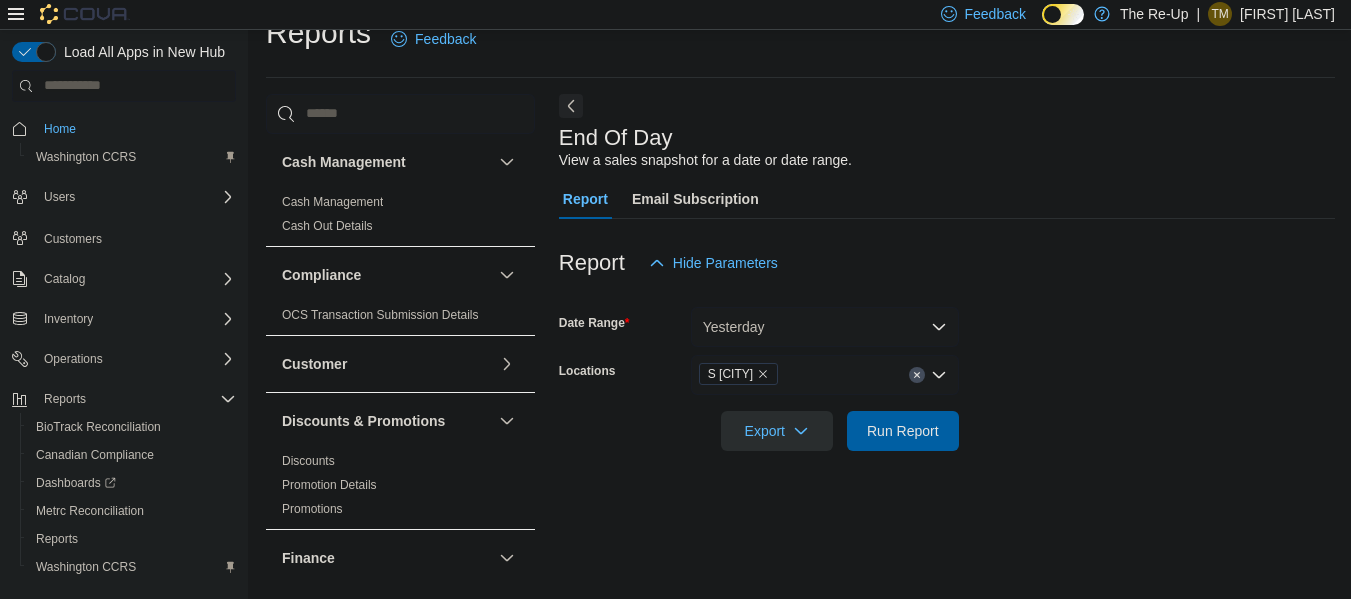 click at bounding box center (947, 463) 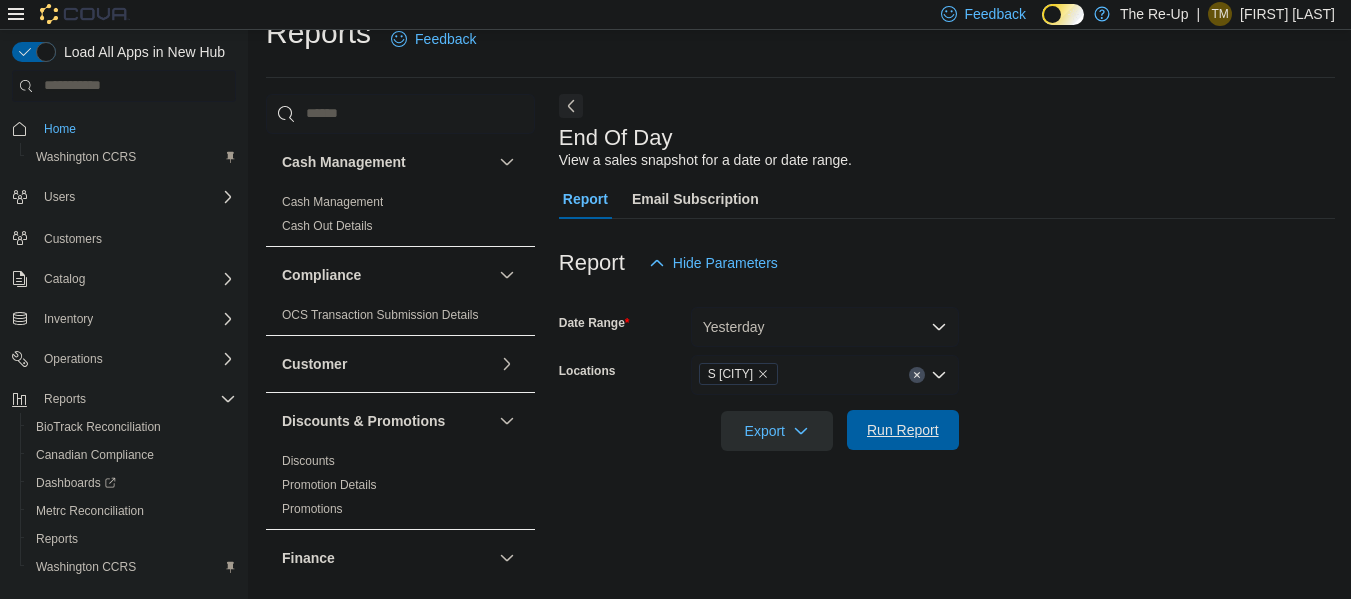 click on "Run Report" at bounding box center [903, 430] 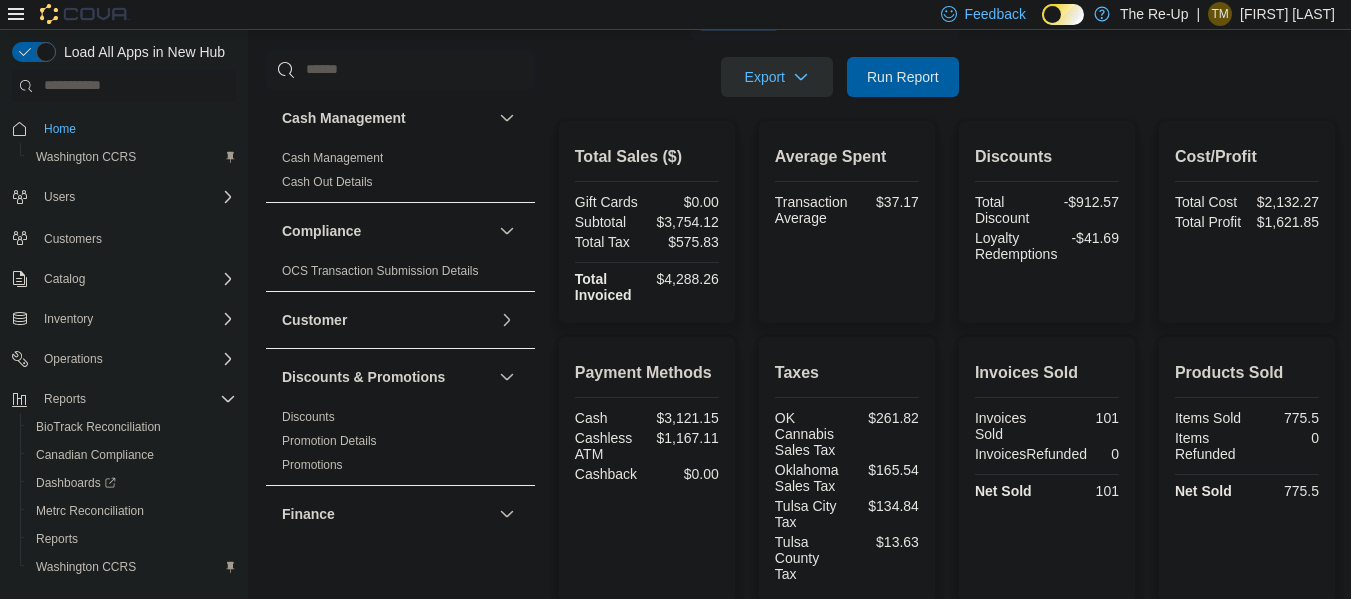scroll, scrollTop: 841, scrollLeft: 0, axis: vertical 